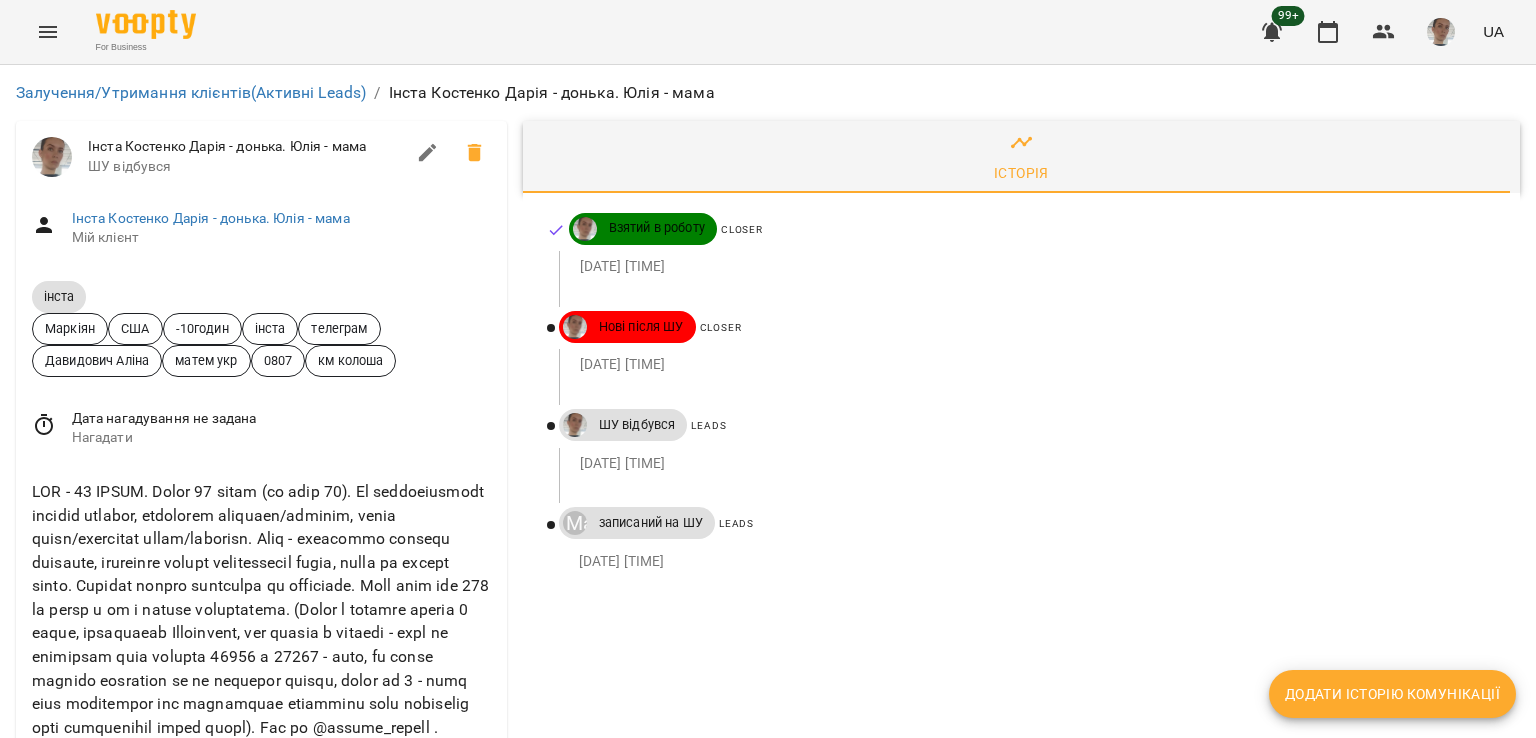 scroll, scrollTop: 0, scrollLeft: 0, axis: both 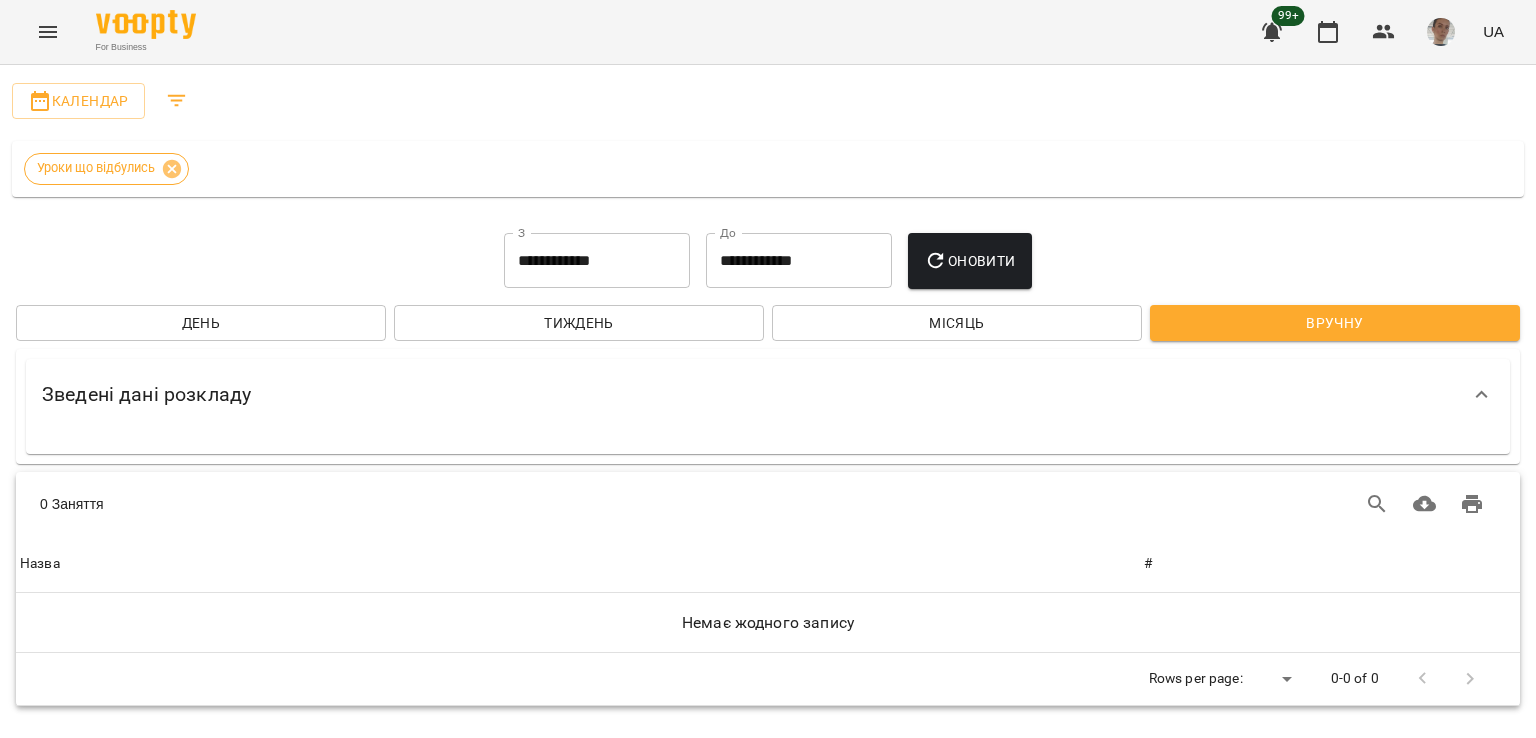 click 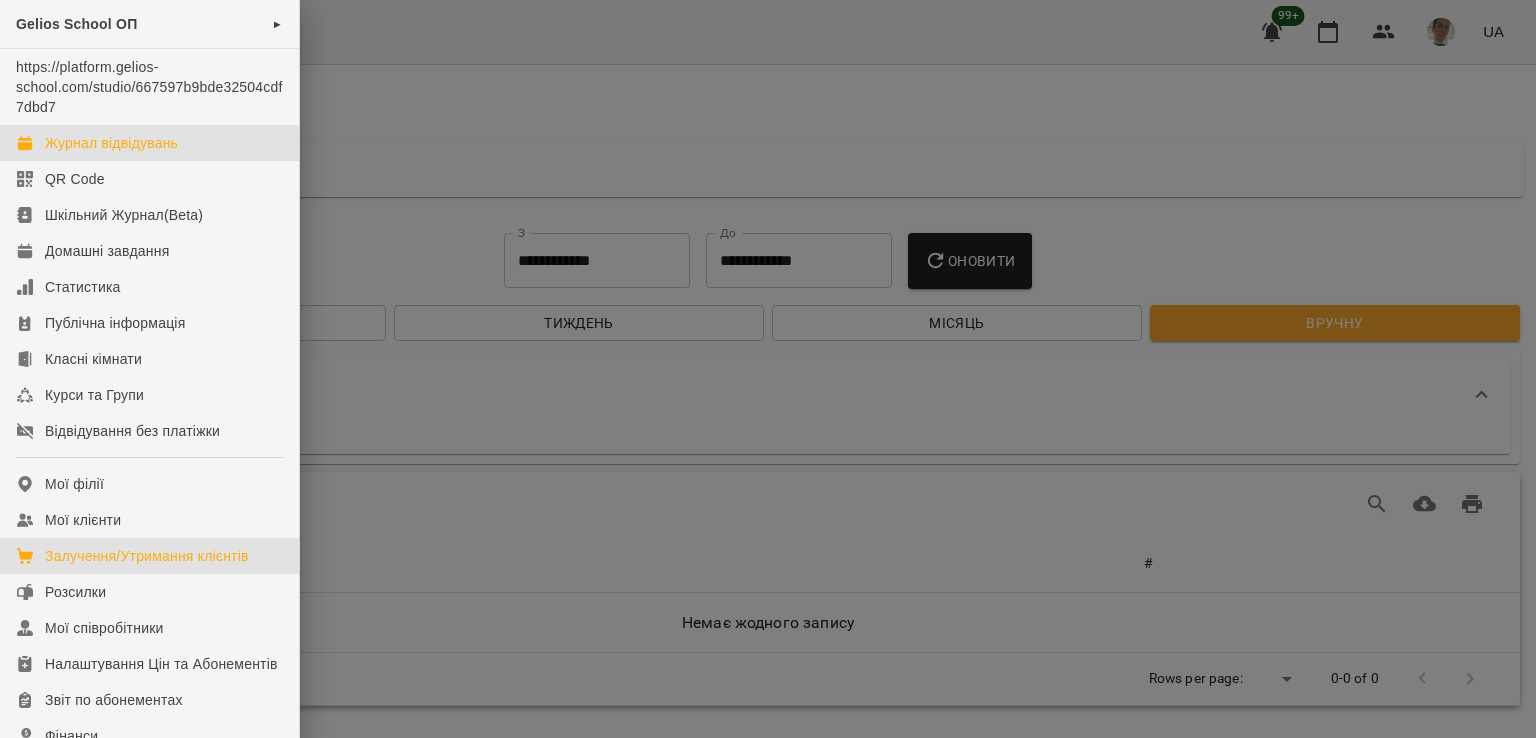 click on "Залучення/Утримання клієнтів" at bounding box center [147, 556] 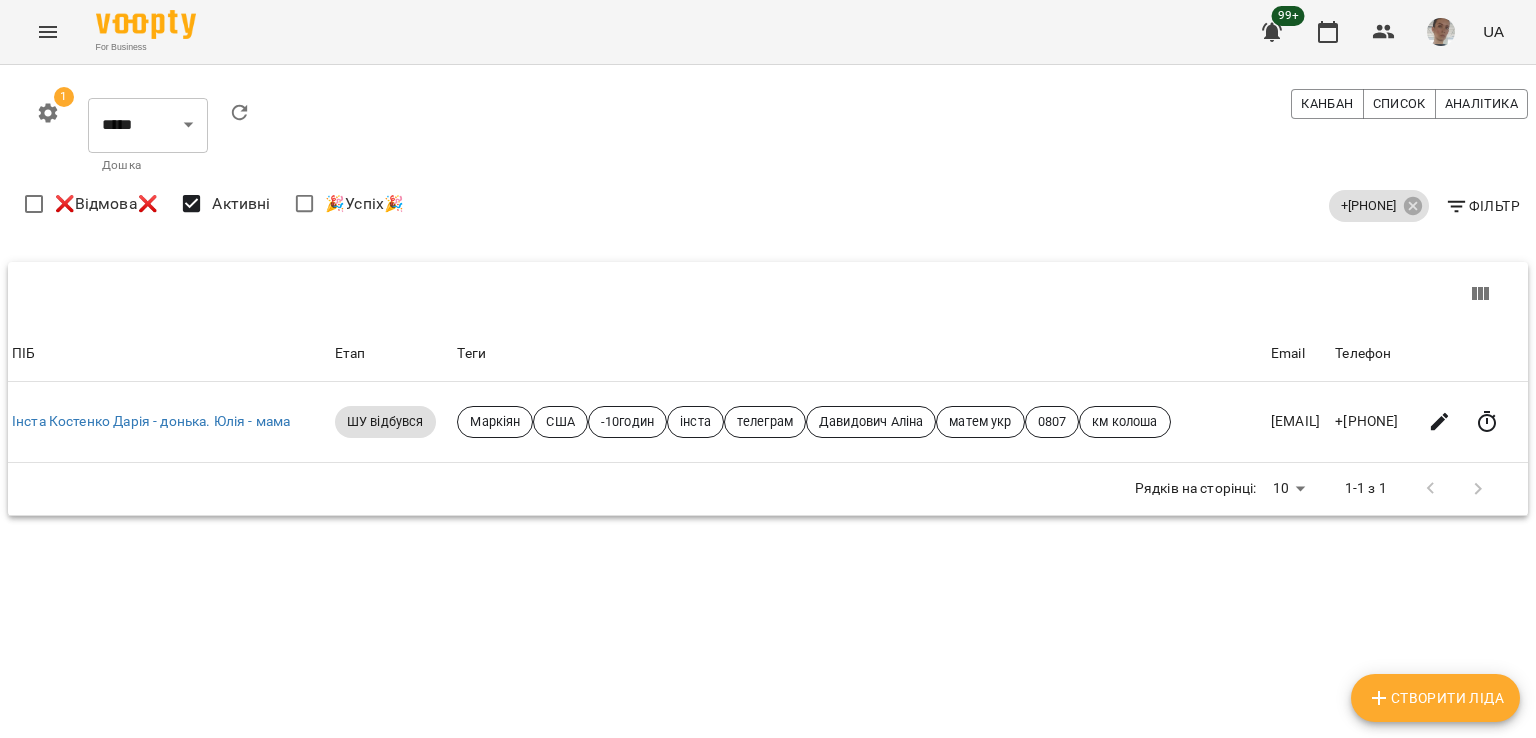 click on "Фільтр" at bounding box center (1482, 206) 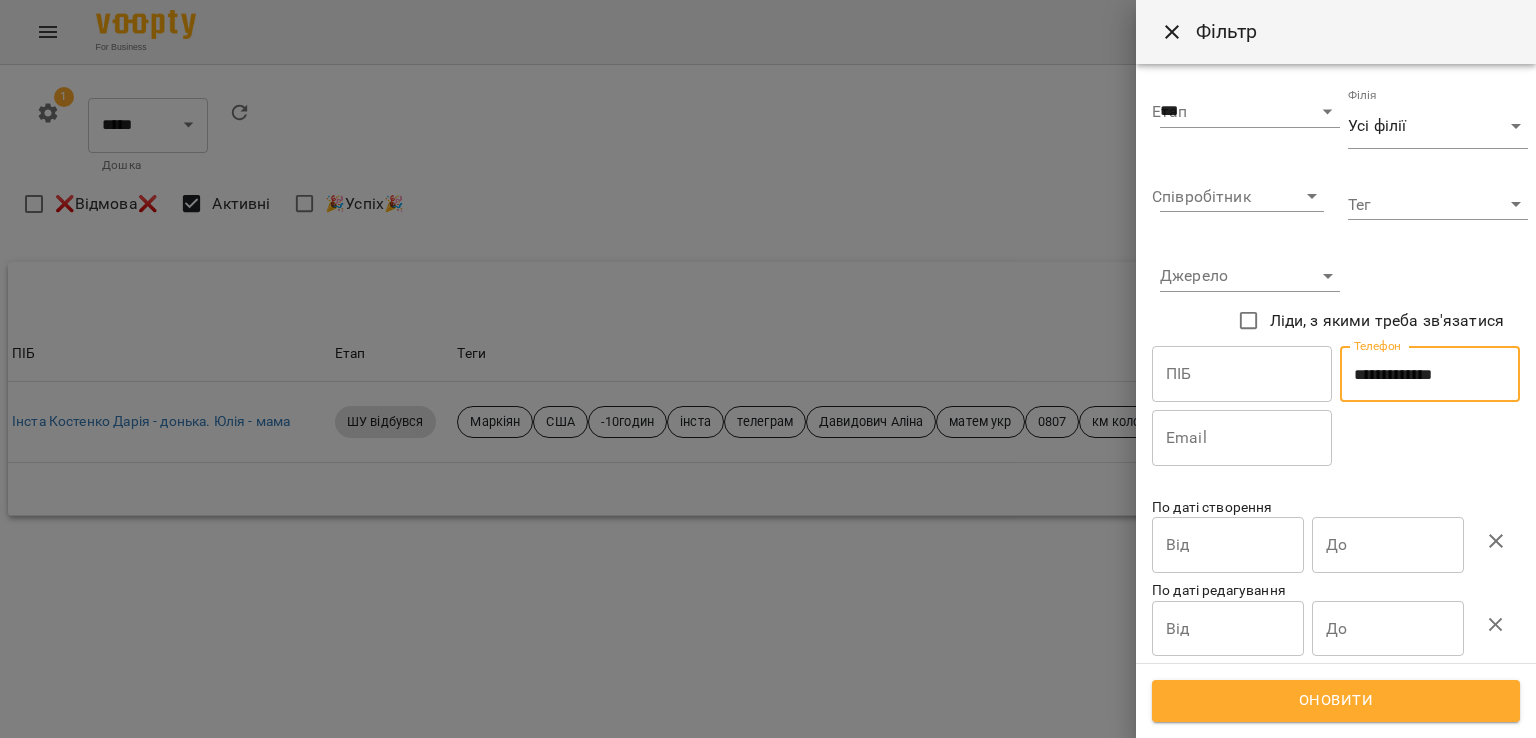 drag, startPoint x: 1475, startPoint y: 365, endPoint x: 1308, endPoint y: 376, distance: 167.36188 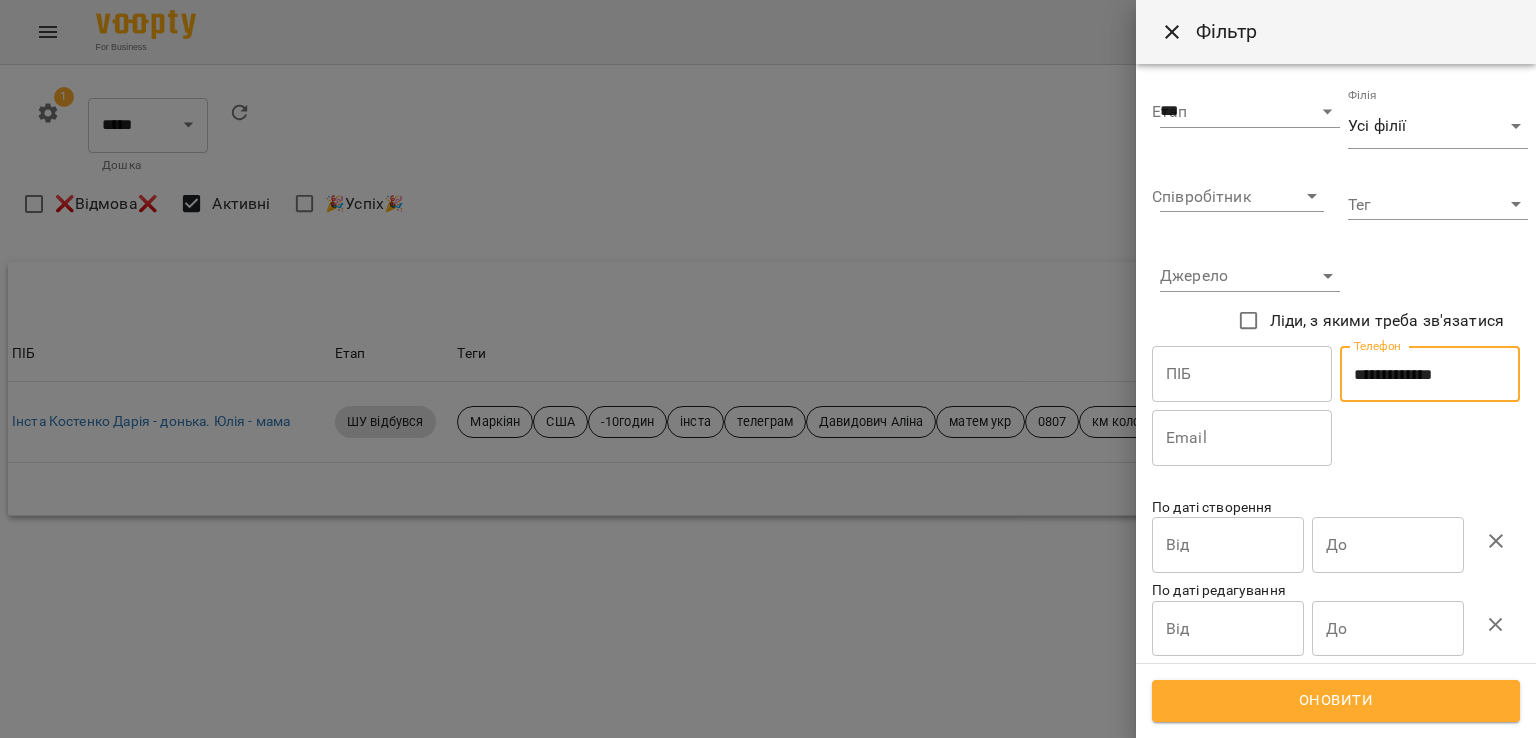 click on "**********" at bounding box center [1336, 405] 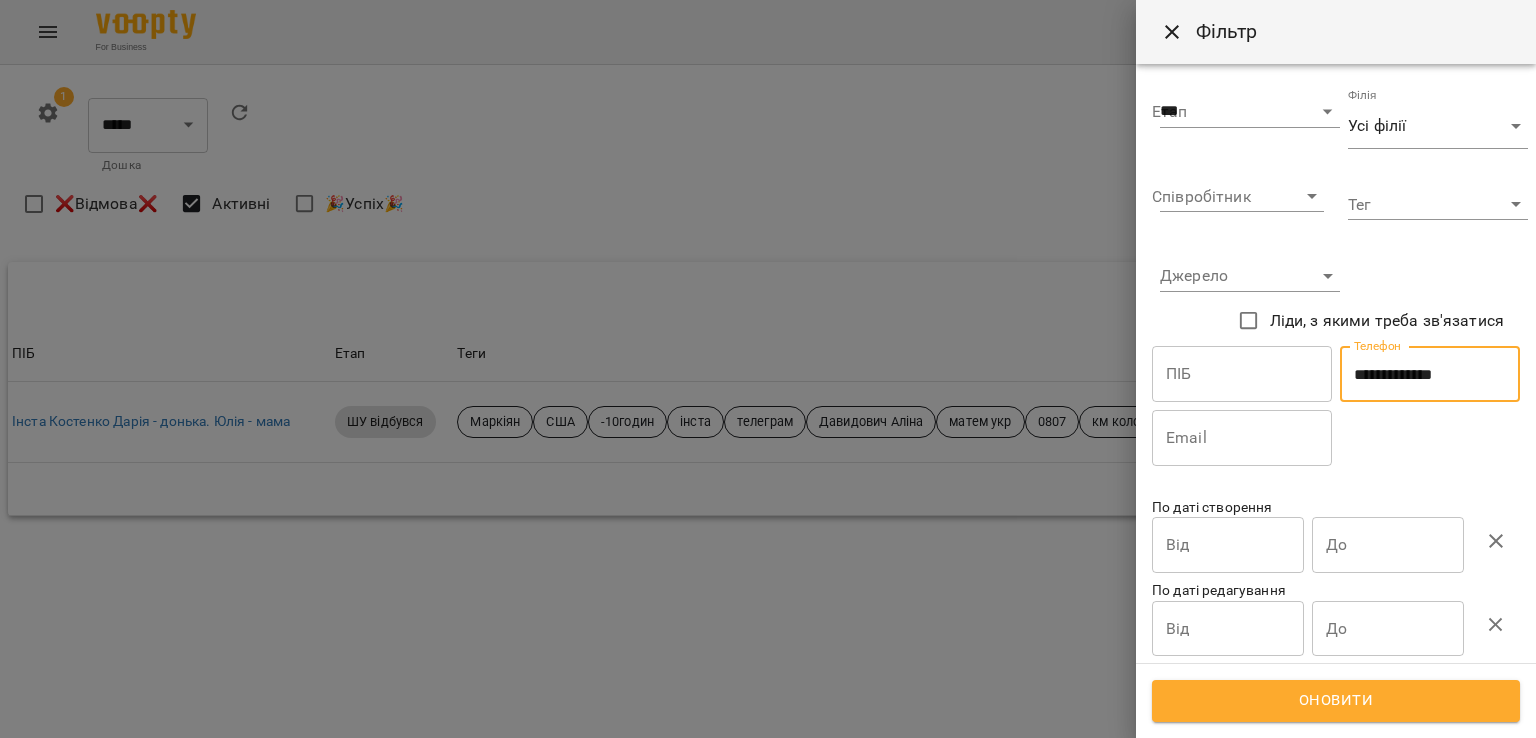 paste 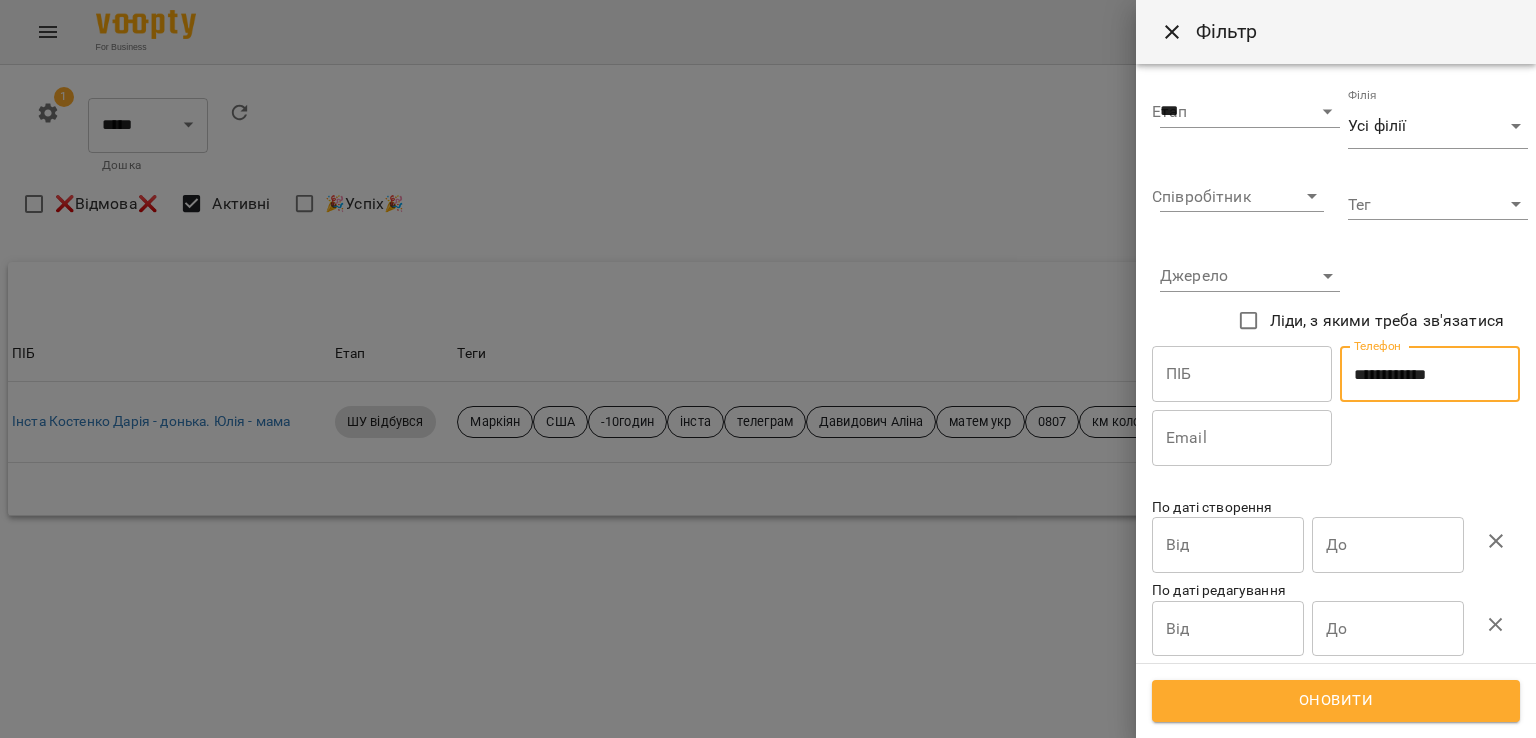 type on "**********" 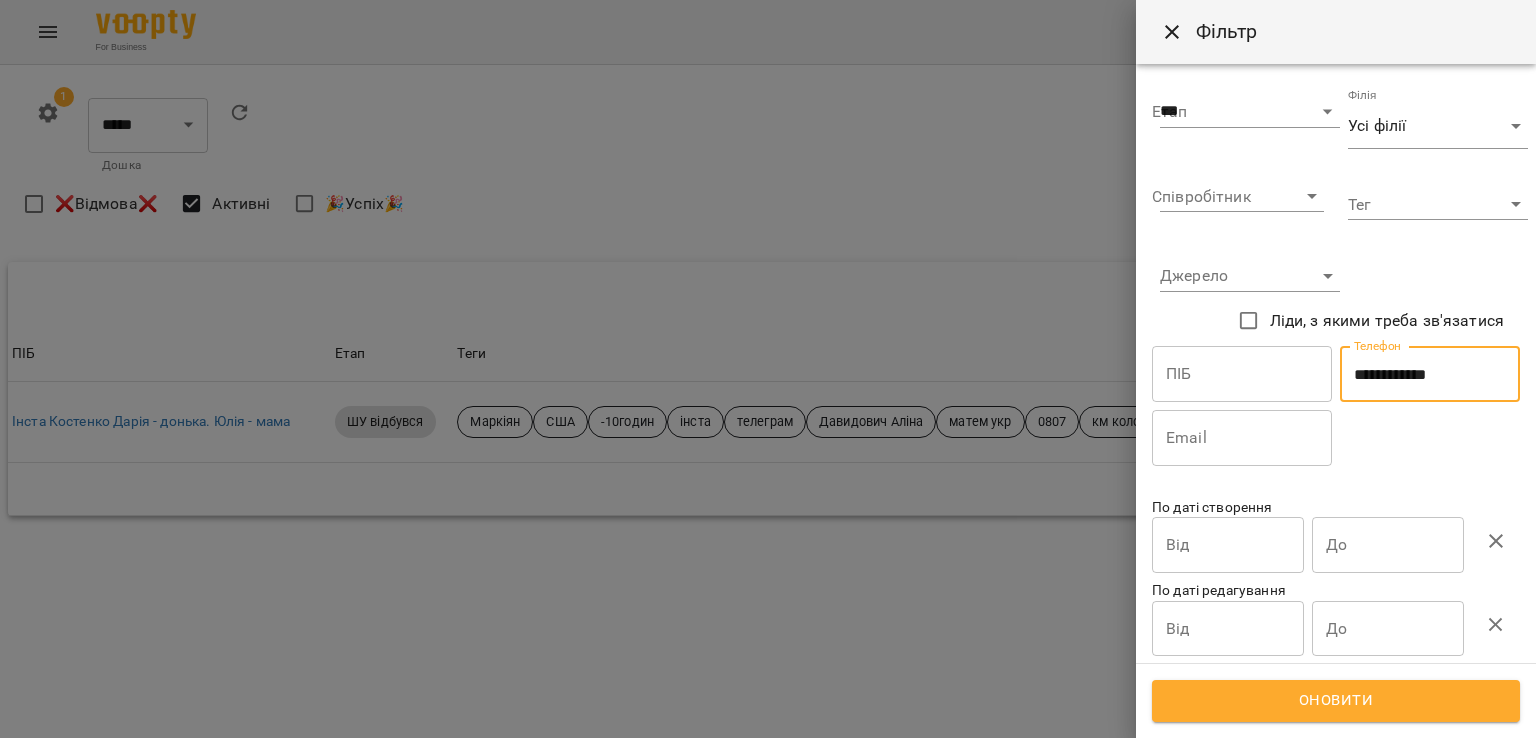 click on "Оновити" at bounding box center [1336, 701] 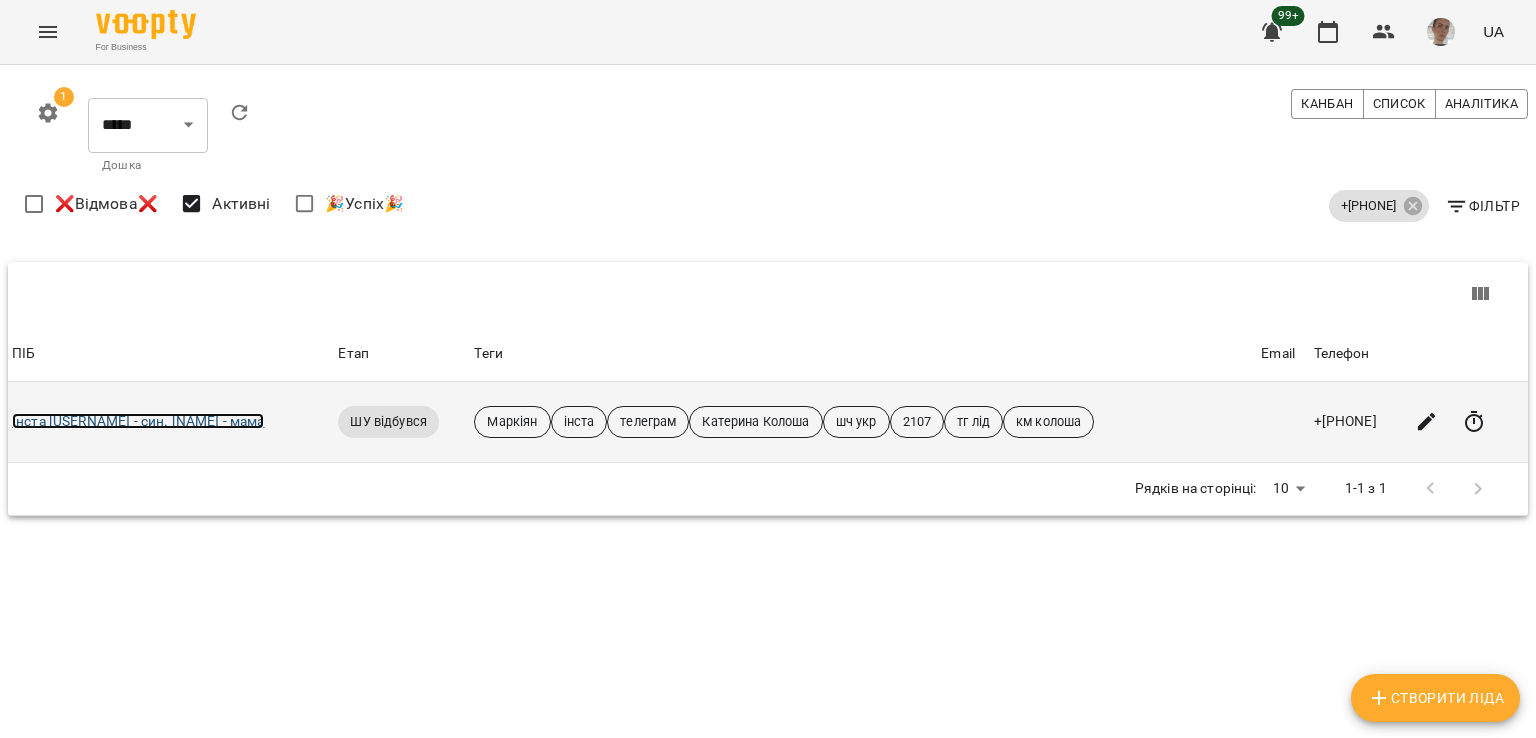 click on "Інста [USERNAME] - син. [NAME] - мама" at bounding box center [138, 421] 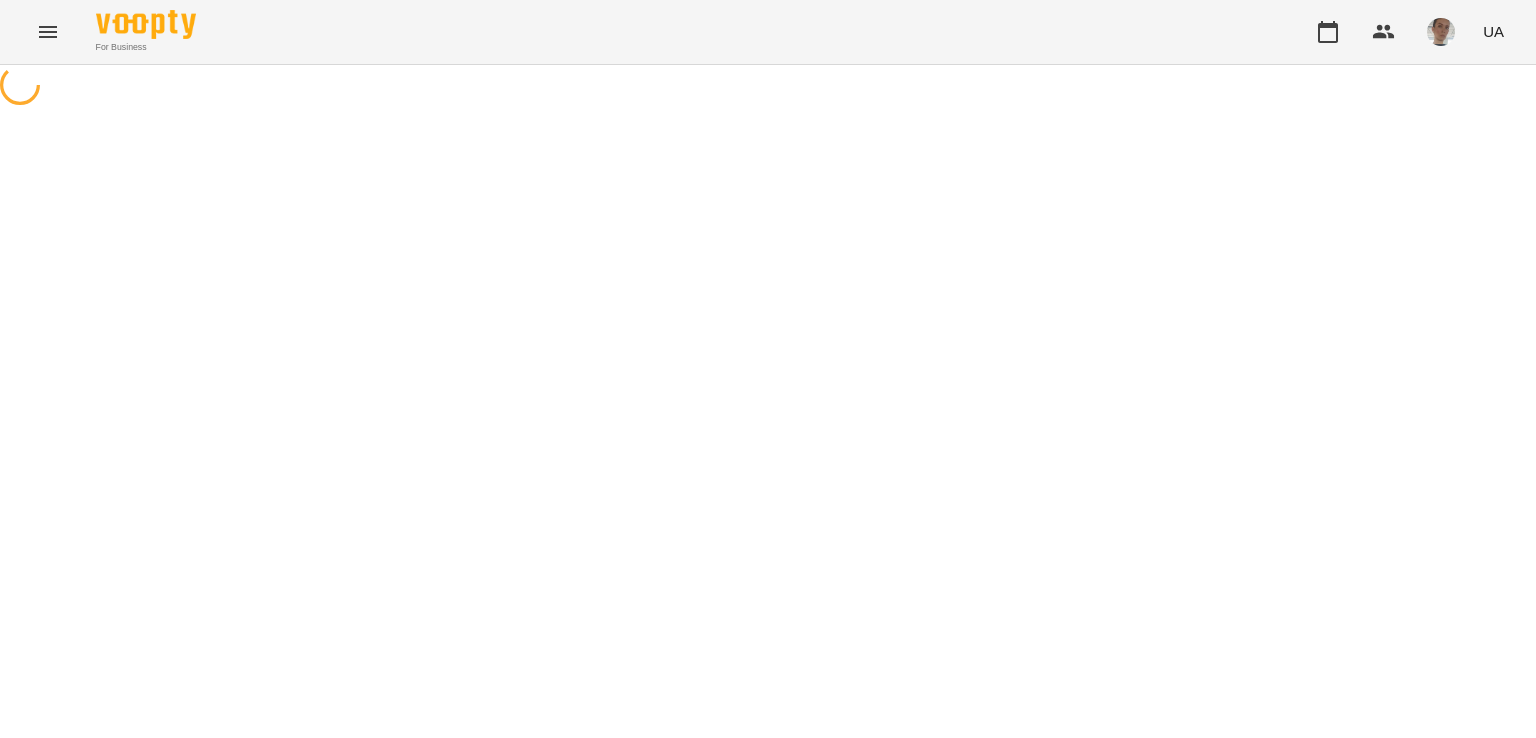 scroll, scrollTop: 0, scrollLeft: 0, axis: both 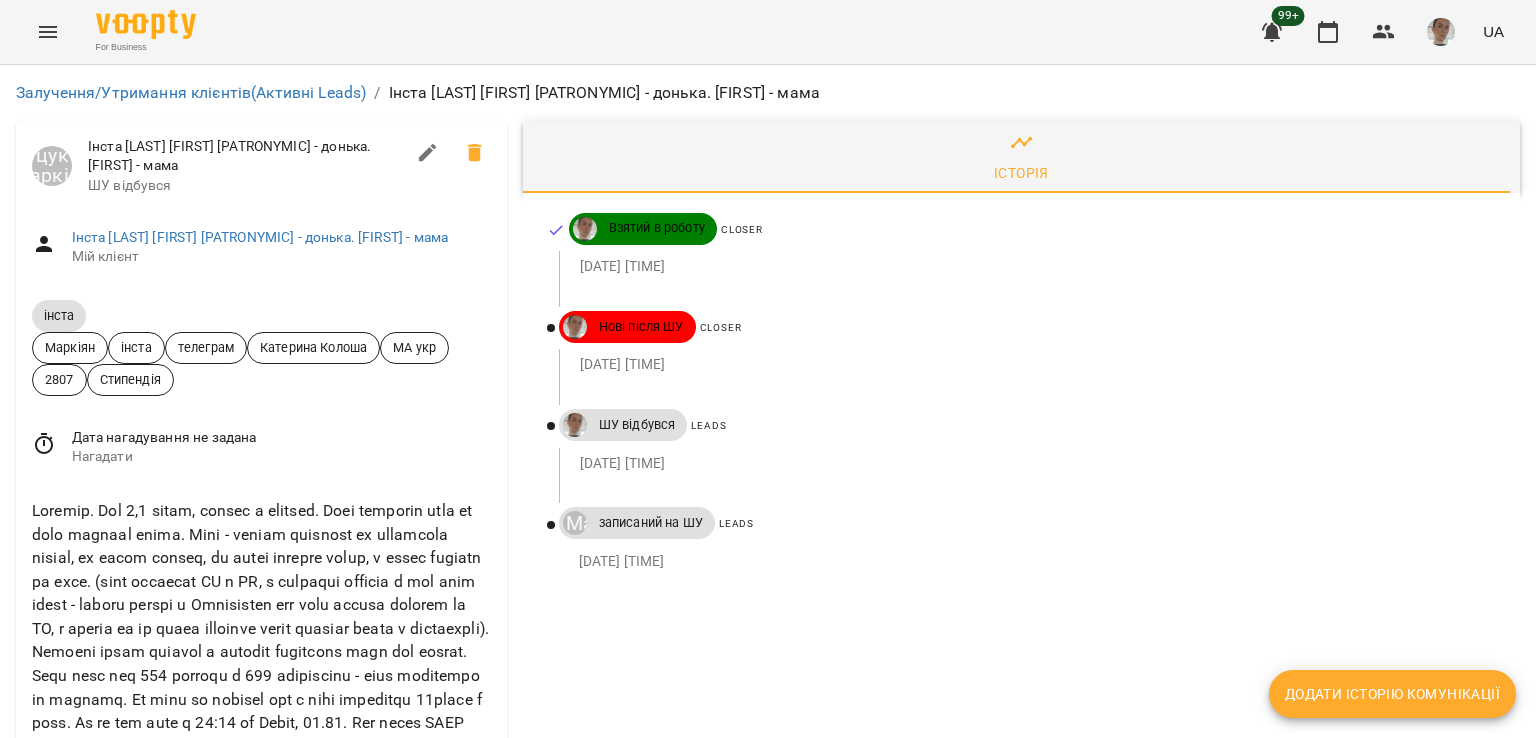 drag, startPoint x: 160, startPoint y: 437, endPoint x: 25, endPoint y: 437, distance: 135 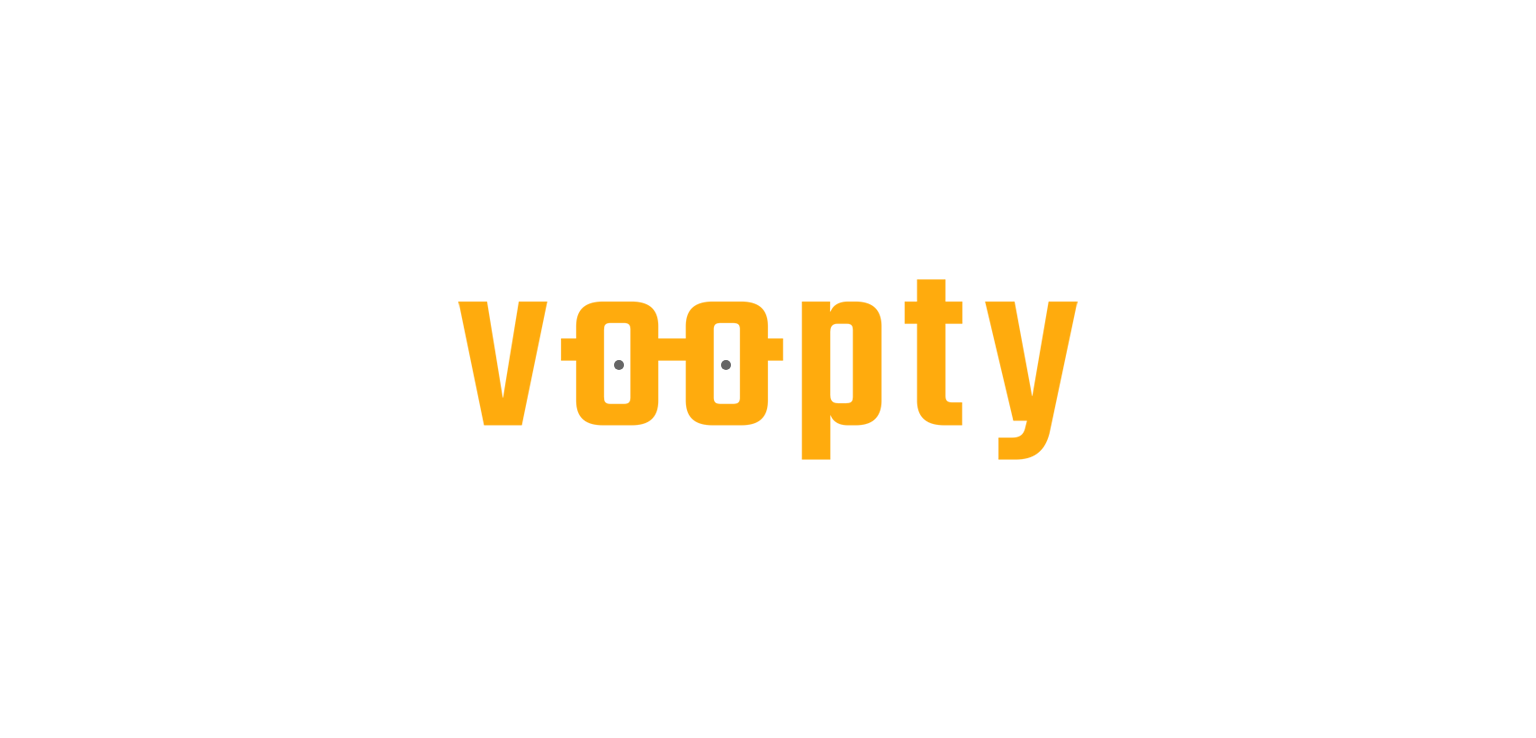scroll, scrollTop: 0, scrollLeft: 0, axis: both 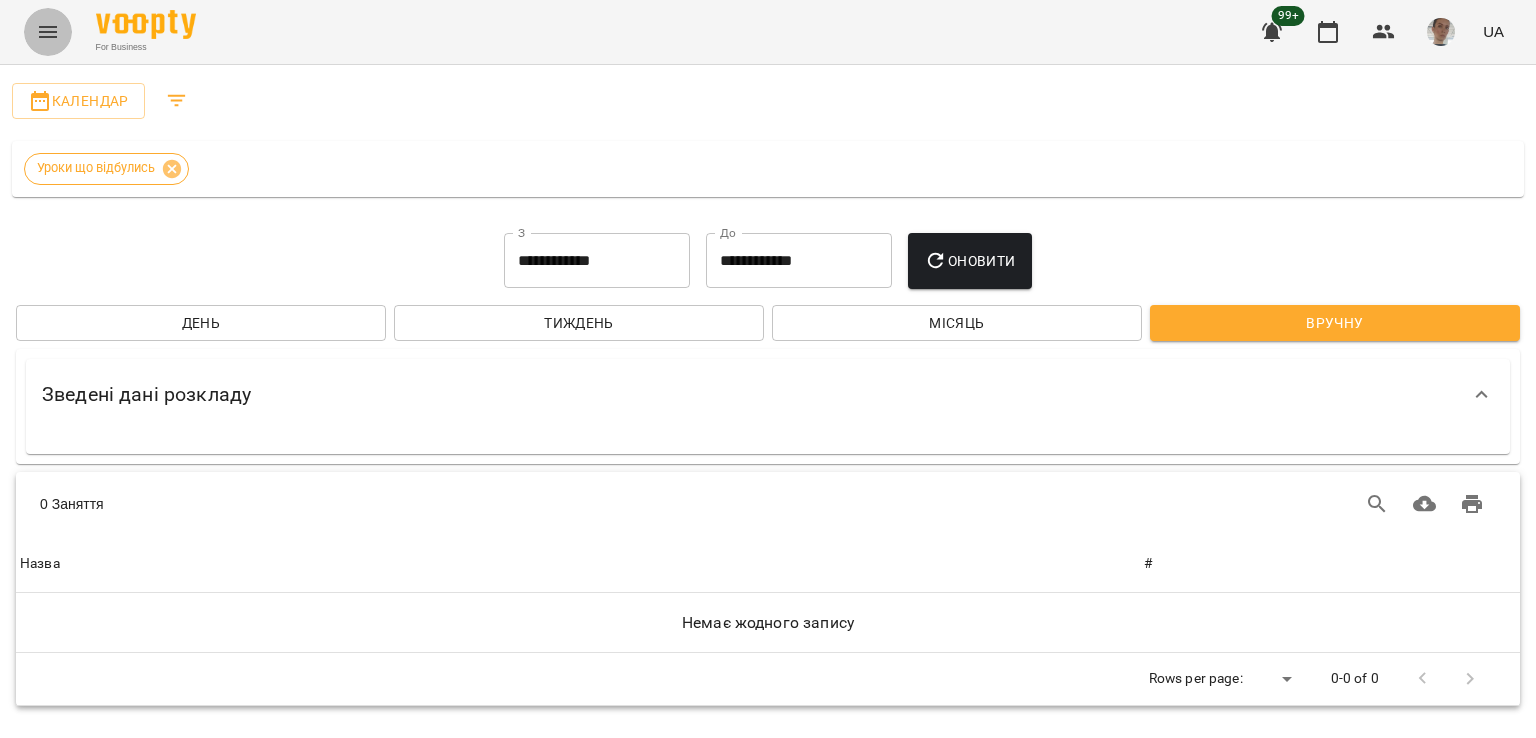 click 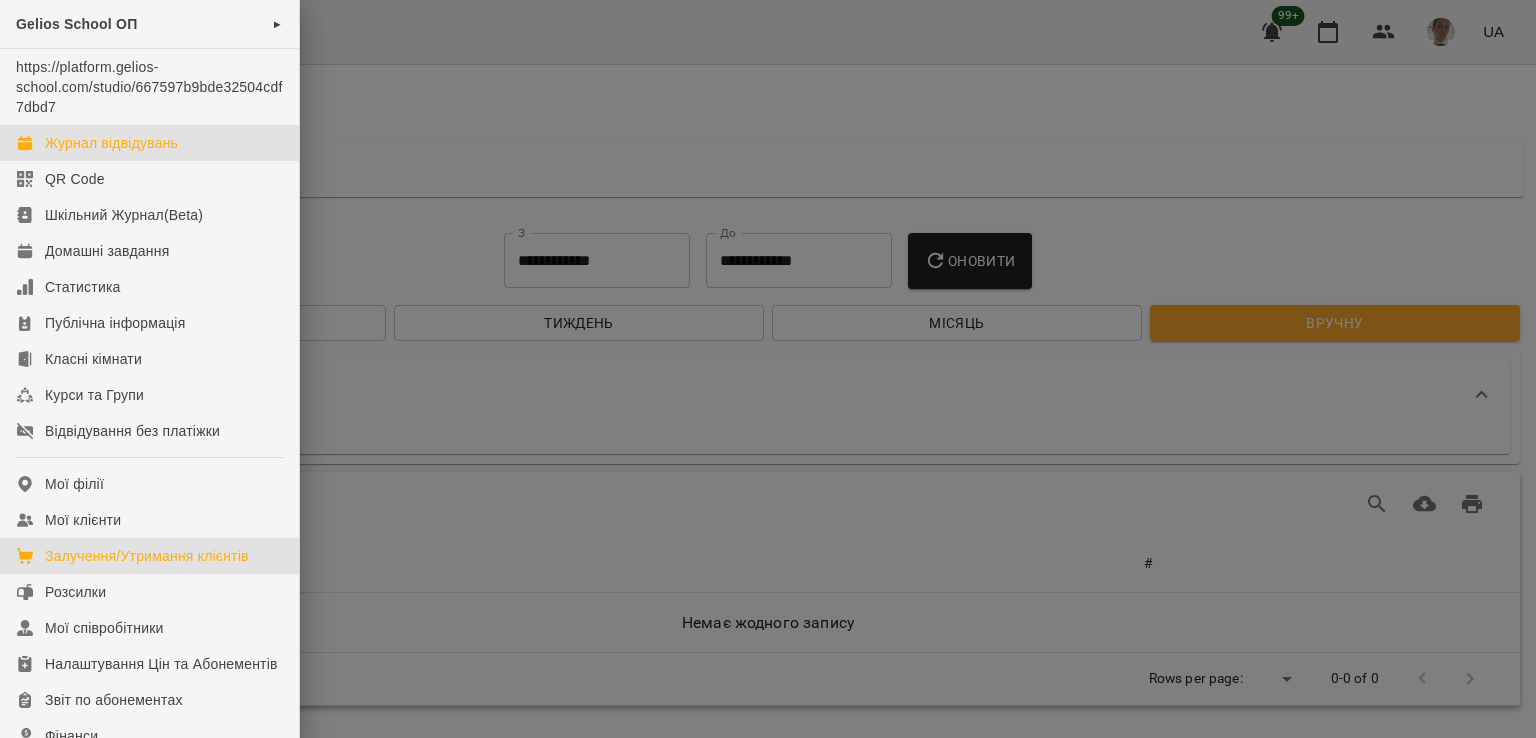 click on "Залучення/Утримання клієнтів" at bounding box center (147, 556) 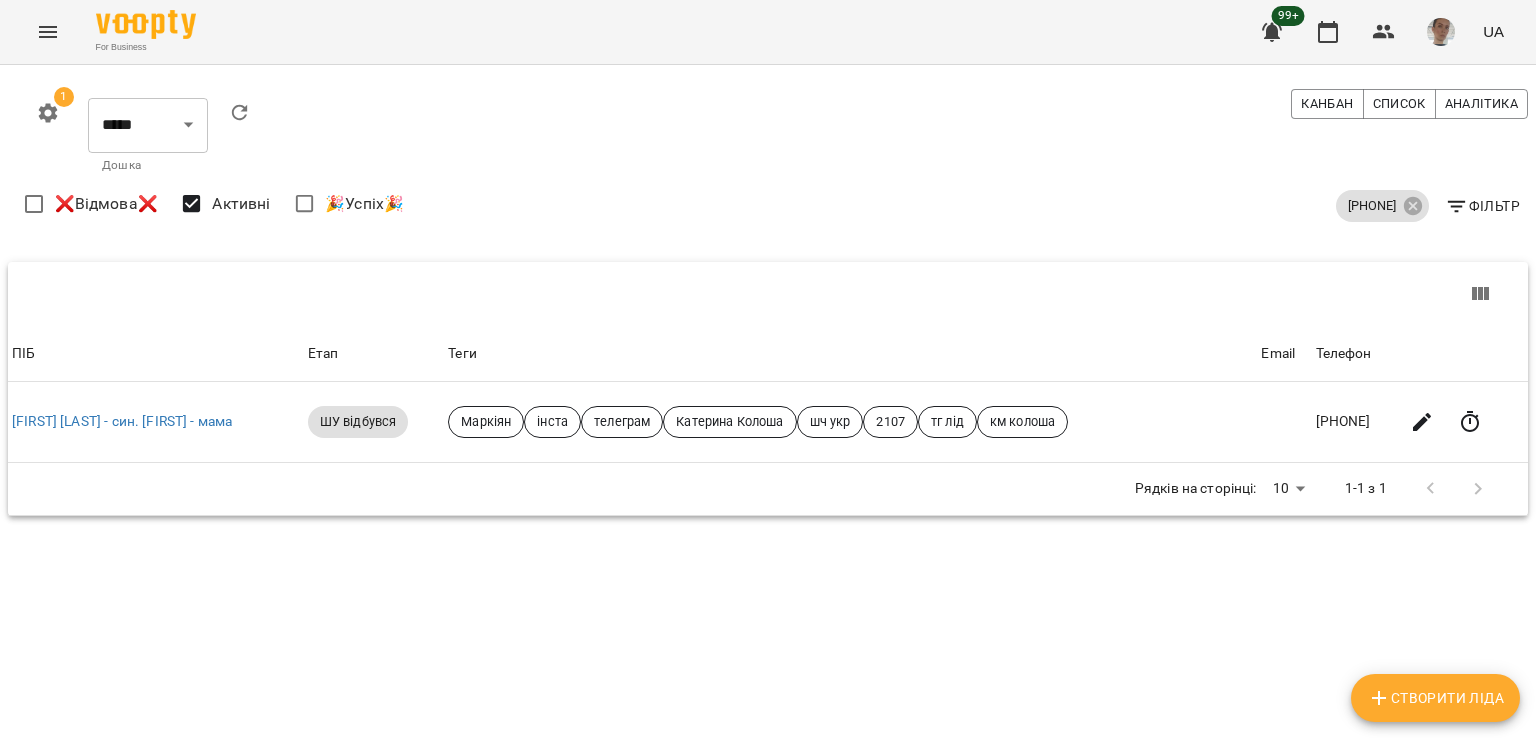 click on "Фільтр" at bounding box center [1482, 206] 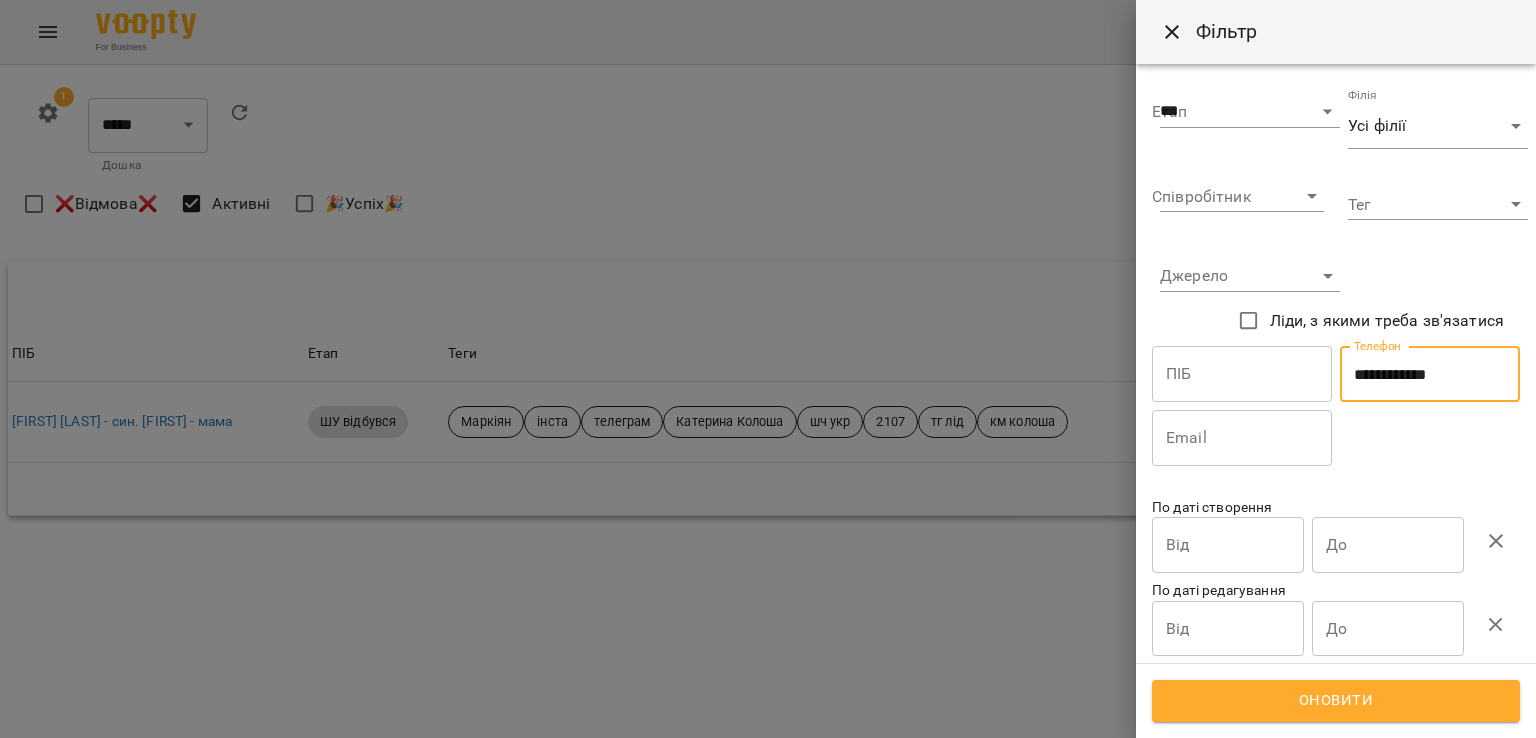 drag, startPoint x: 1346, startPoint y: 371, endPoint x: 1535, endPoint y: 371, distance: 189 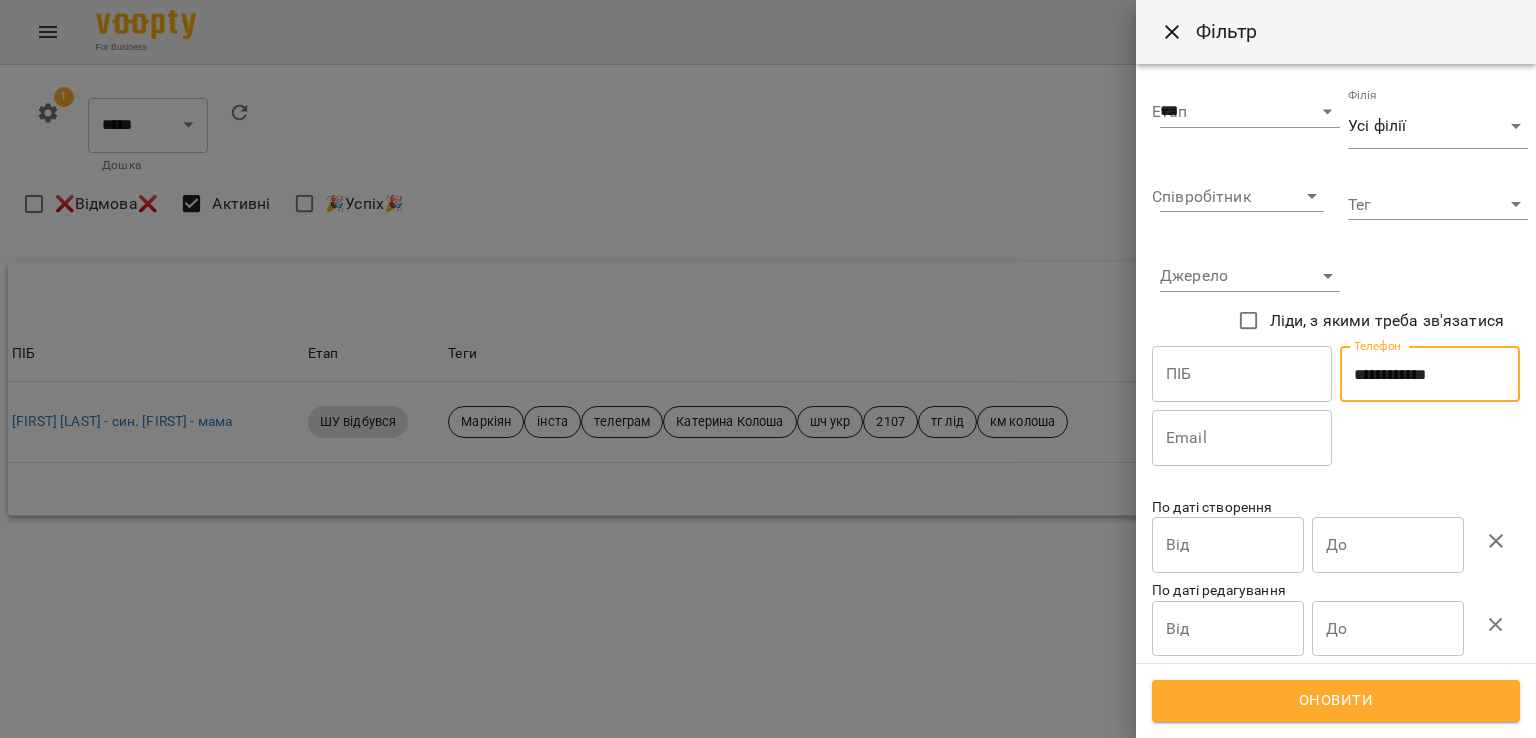 paste on "*" 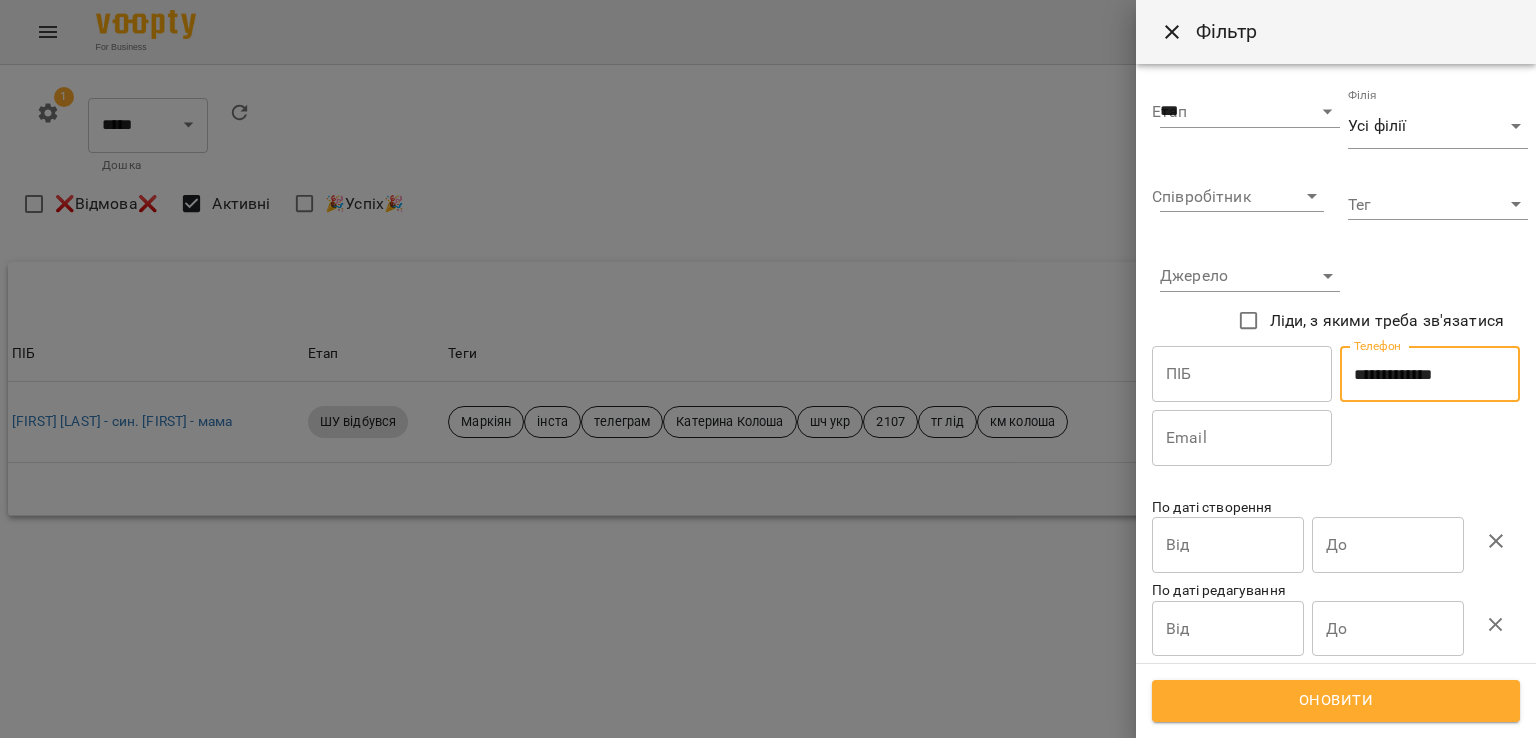 type on "**********" 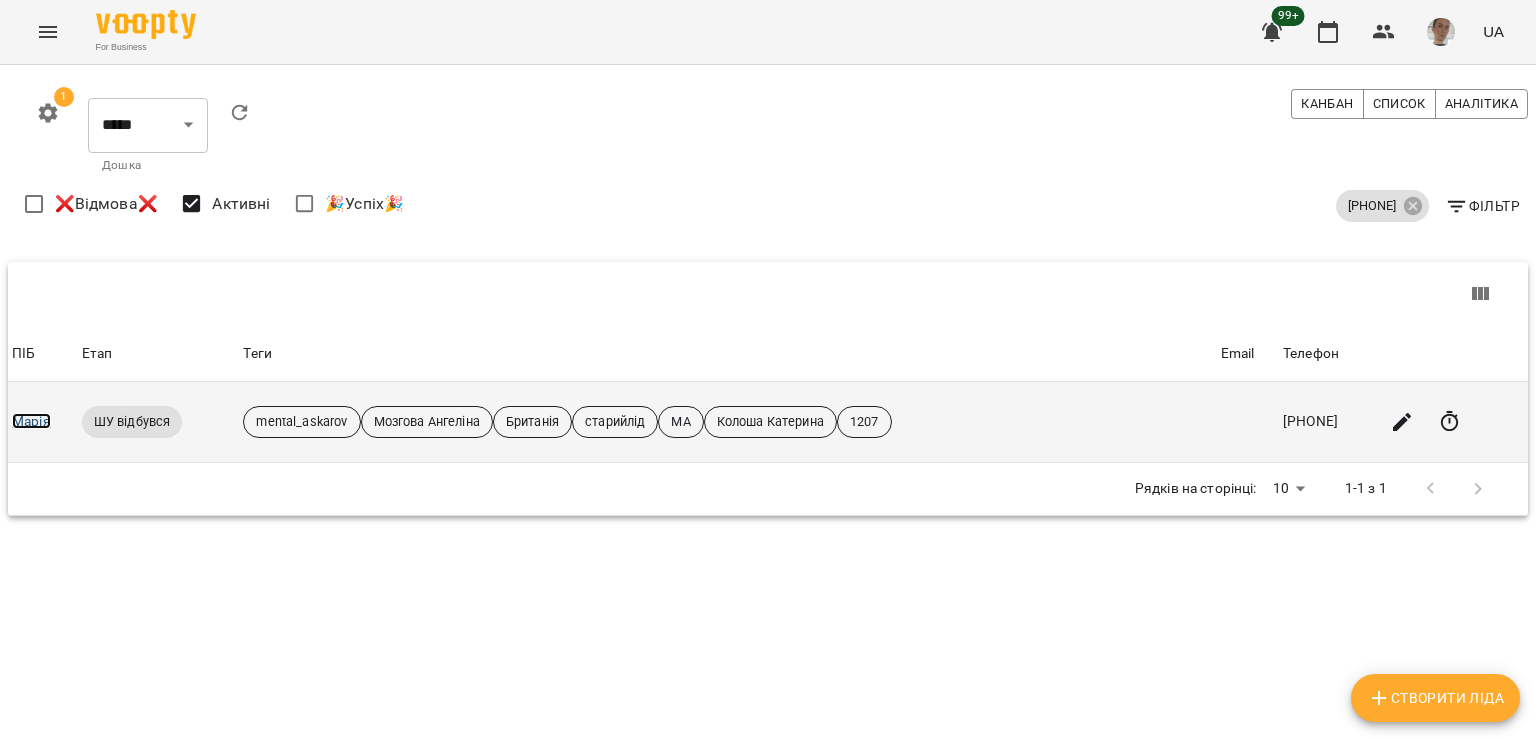 click on "Марія" at bounding box center (31, 421) 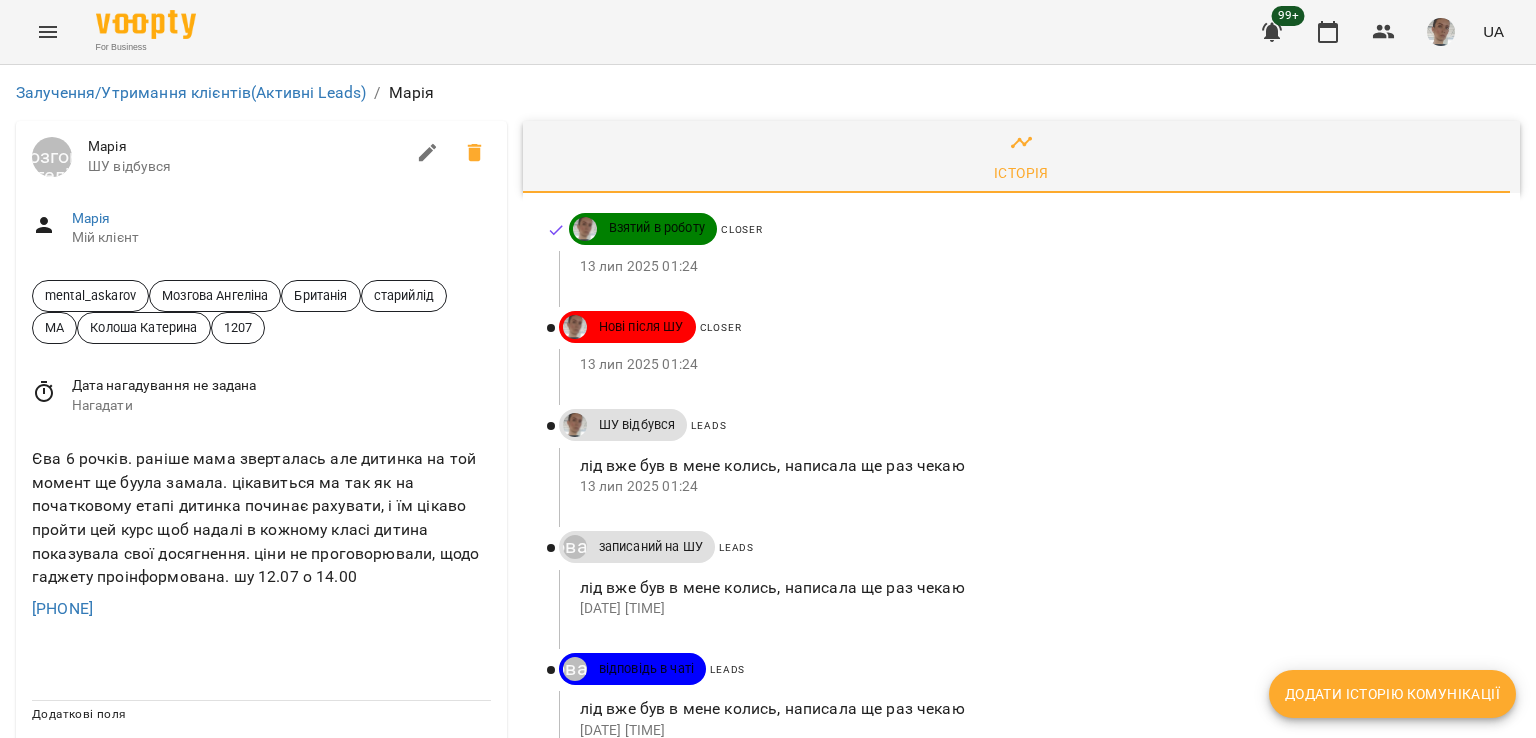 scroll, scrollTop: 0, scrollLeft: 0, axis: both 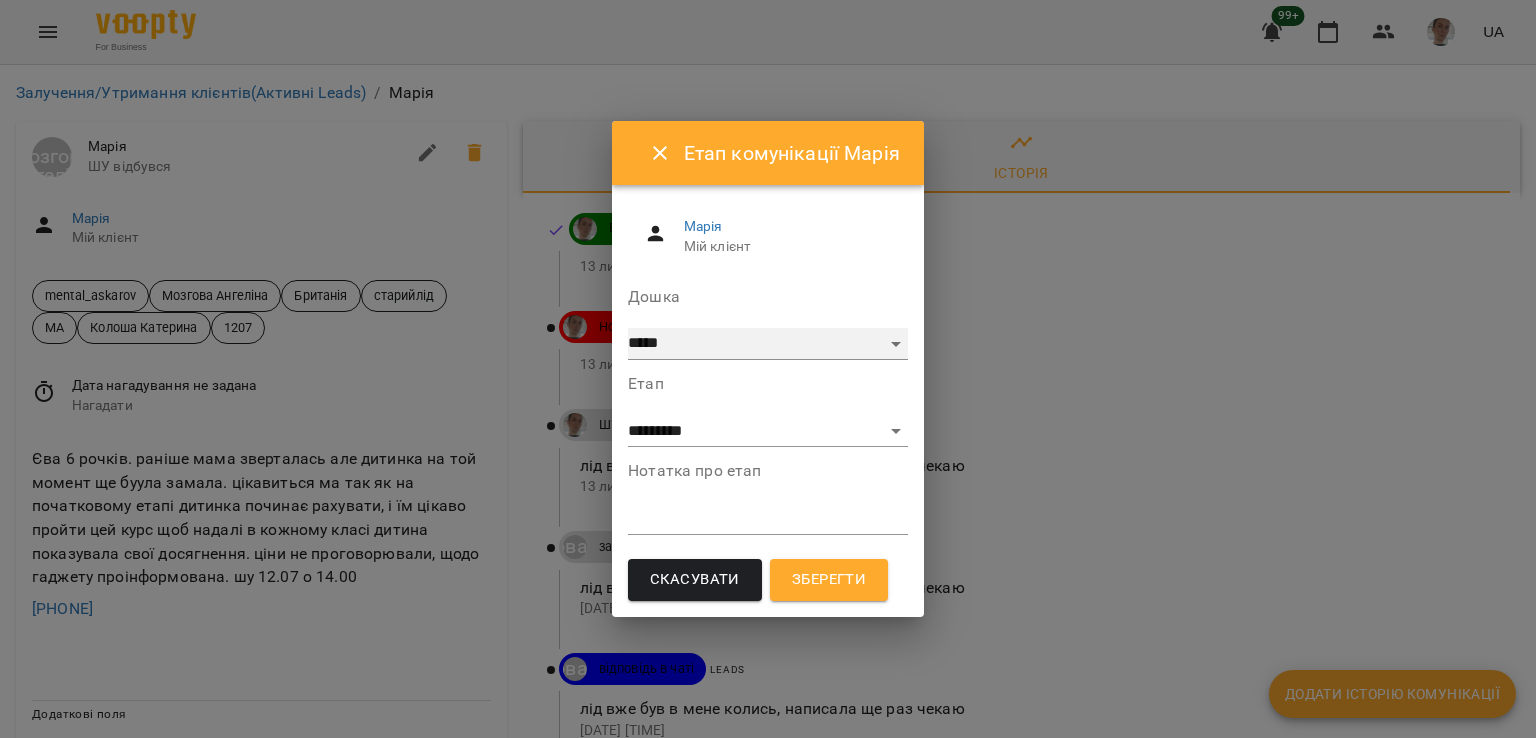 click on "***** ******** ****** ********" at bounding box center (768, 344) 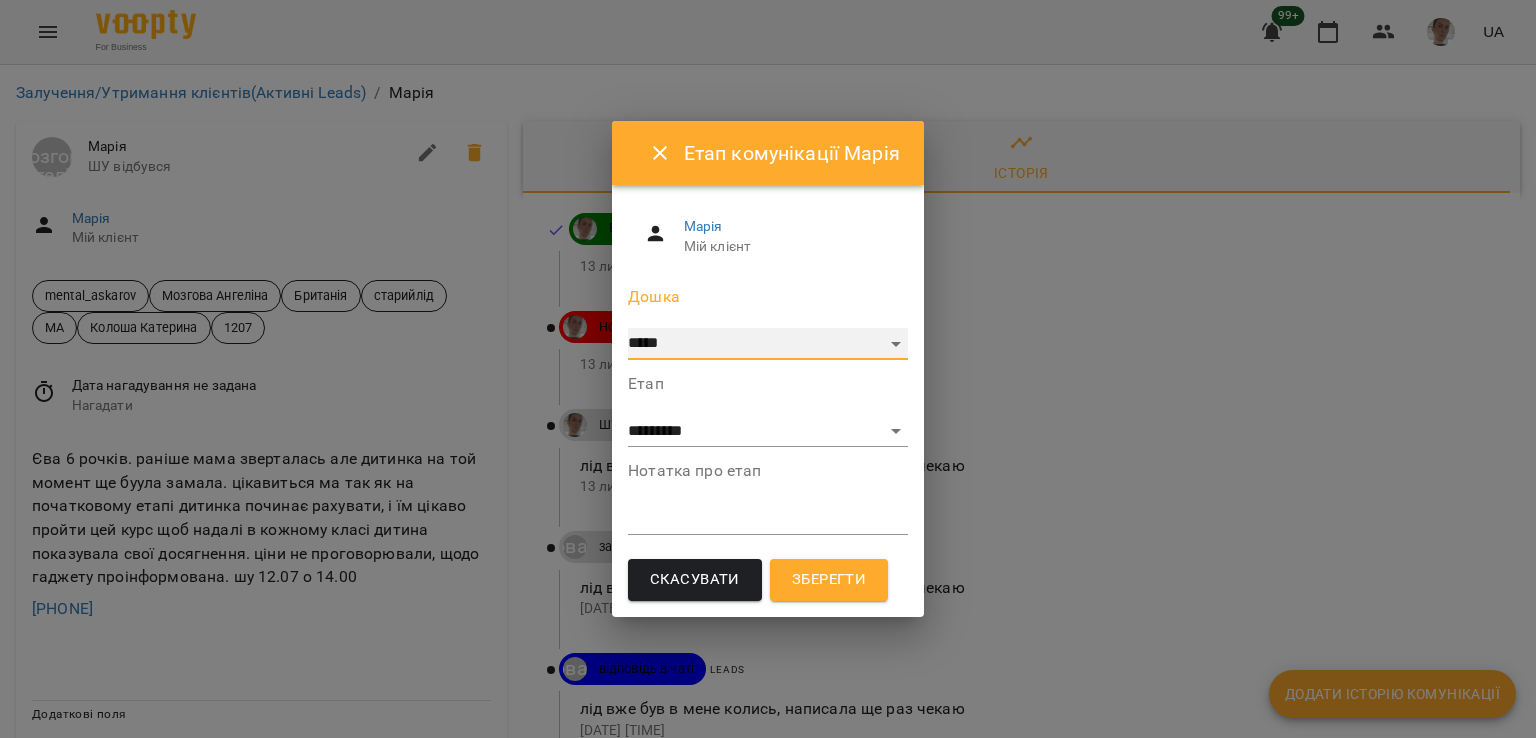 select on "**********" 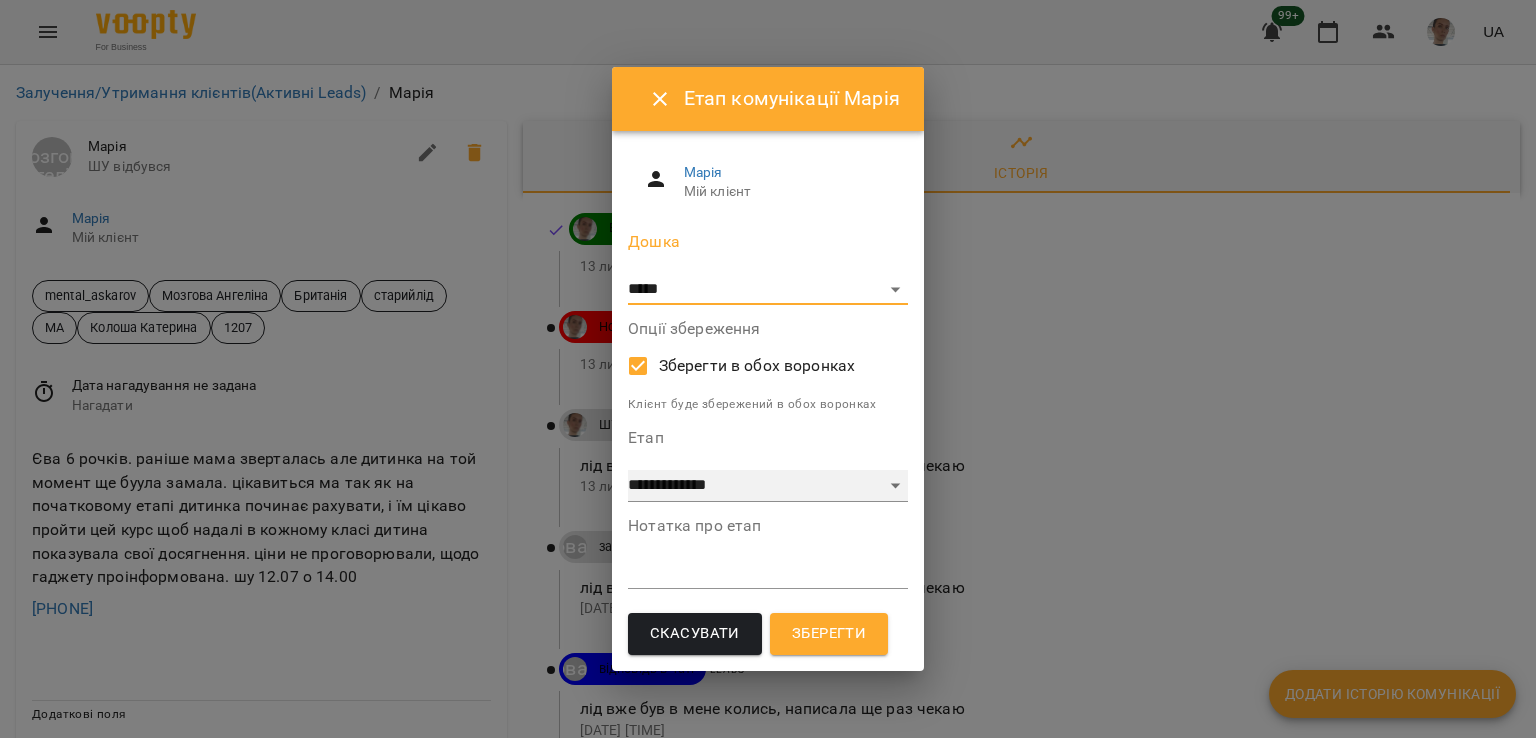 click on "**********" at bounding box center (768, 486) 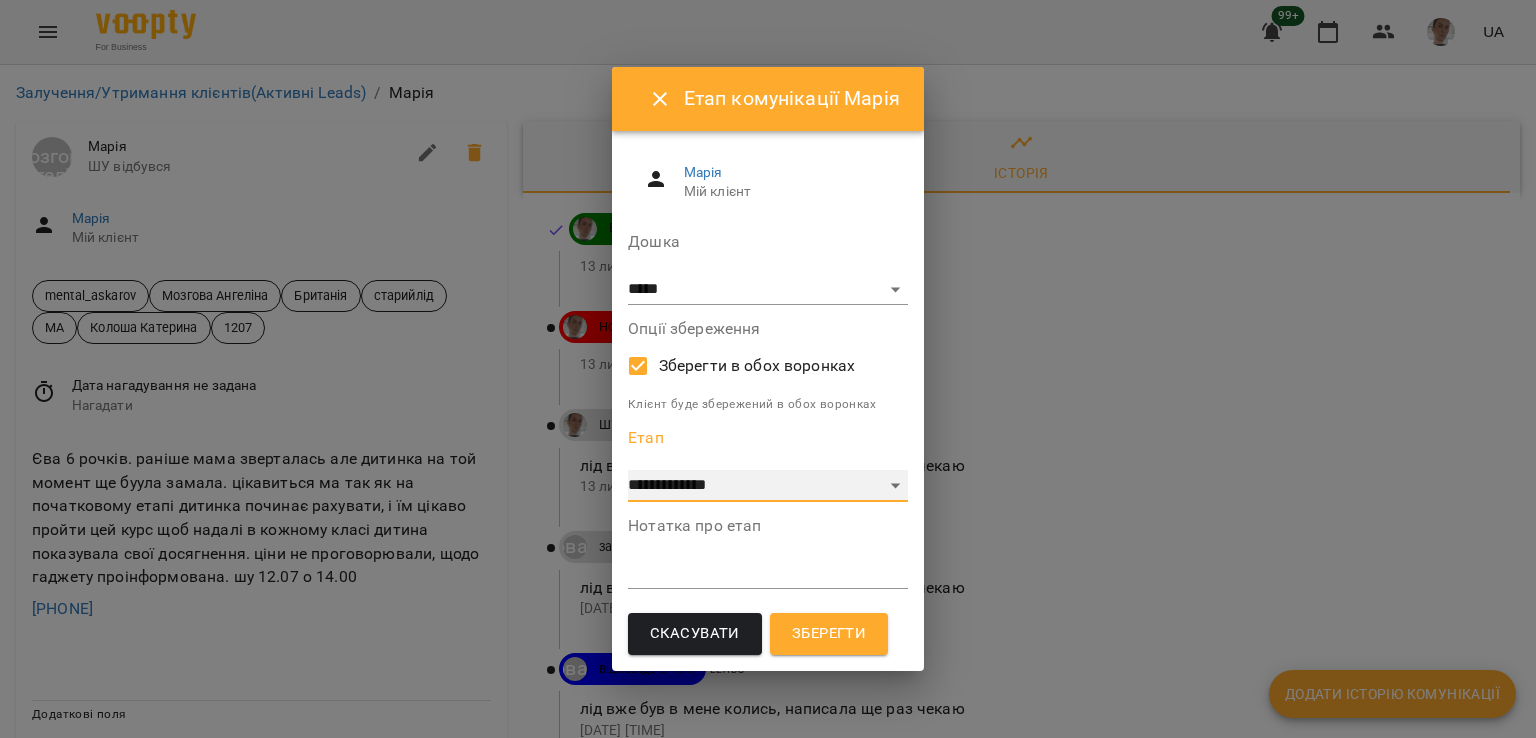 select on "*" 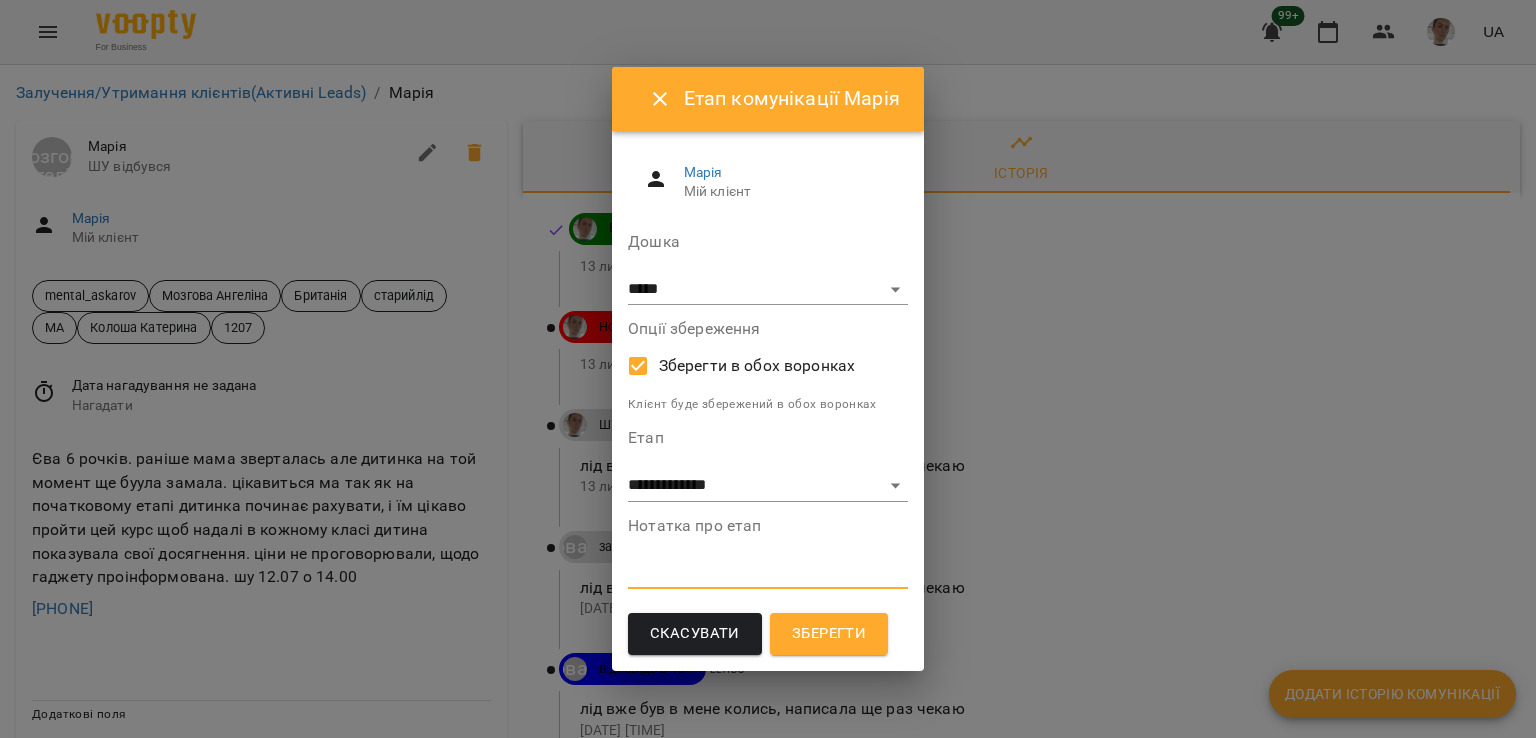 click at bounding box center (768, 572) 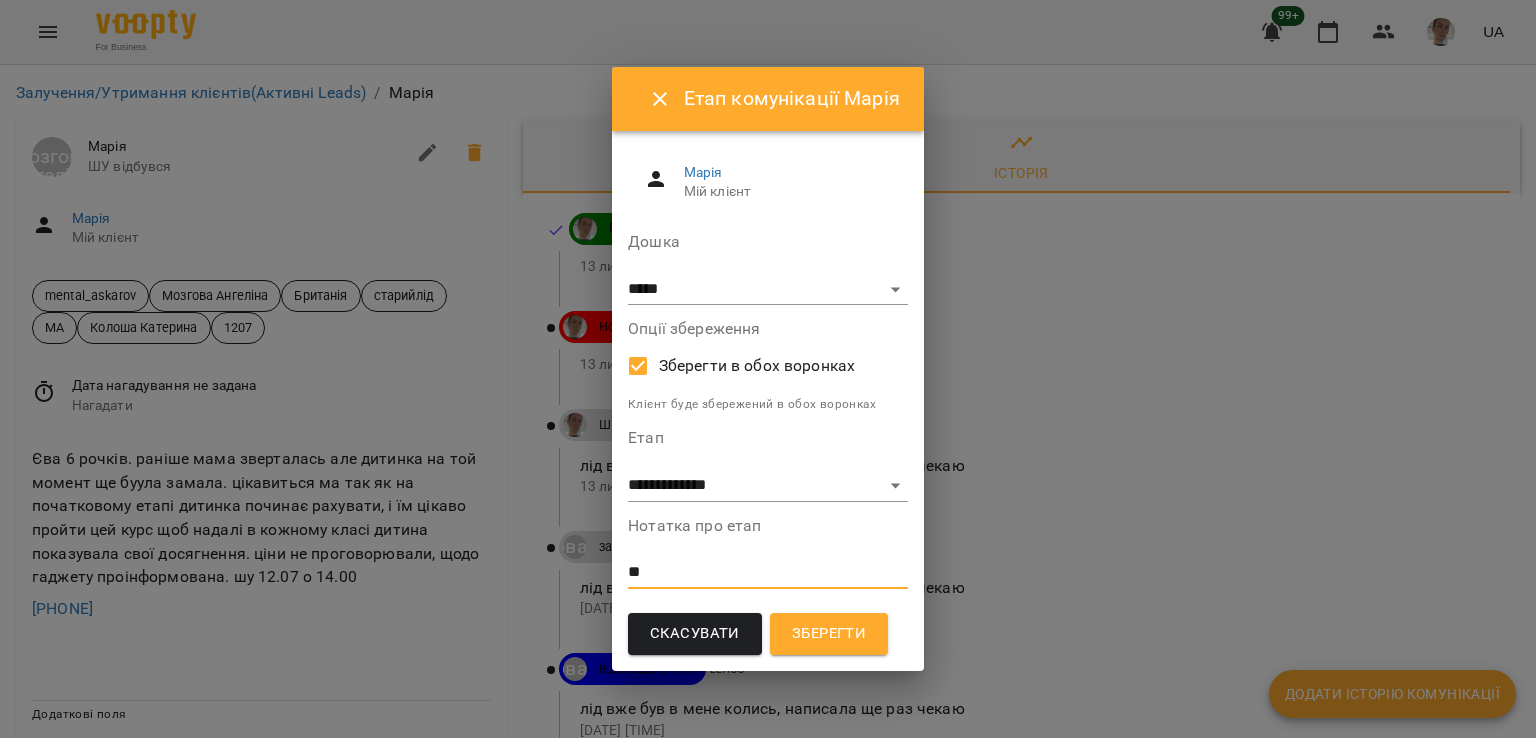 type on "*" 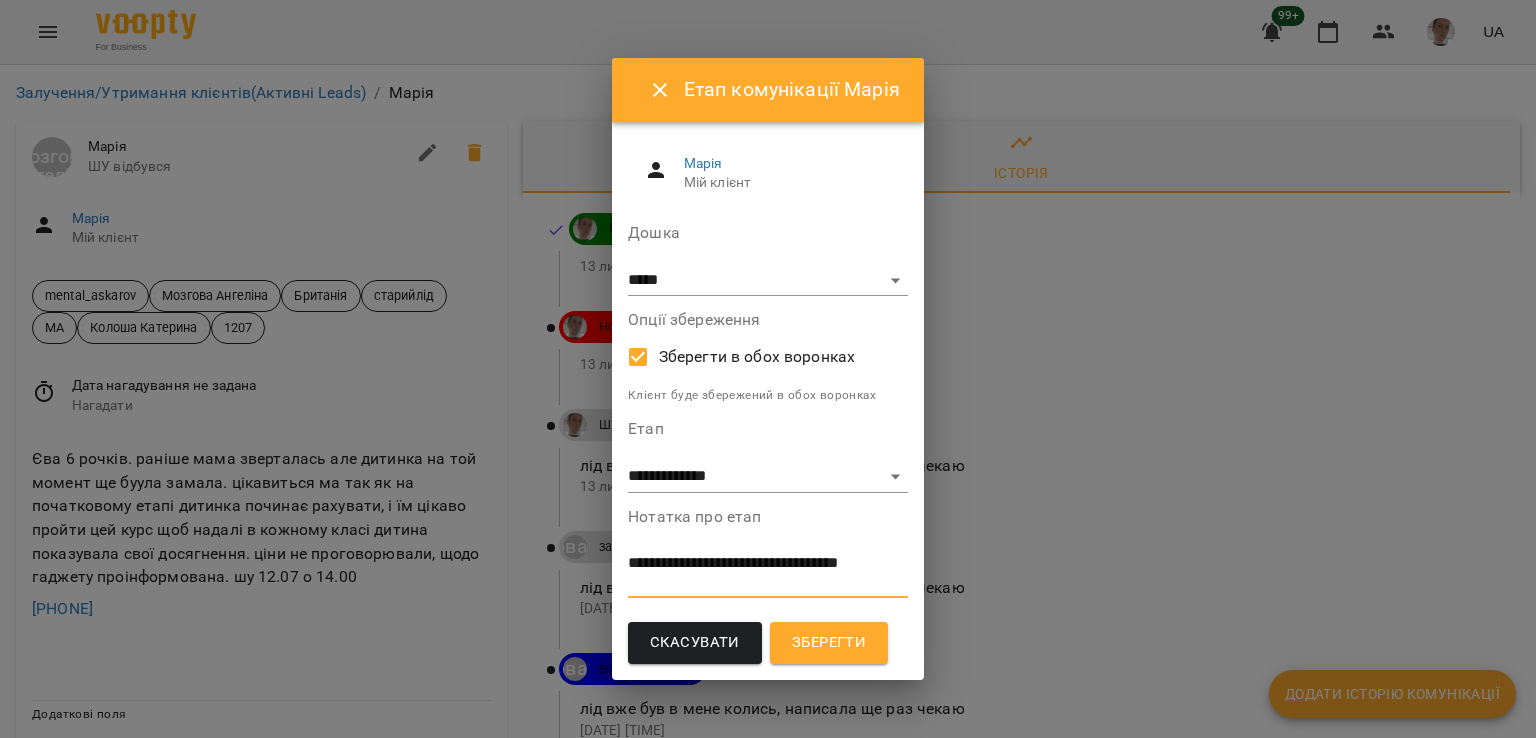 scroll, scrollTop: 0, scrollLeft: 0, axis: both 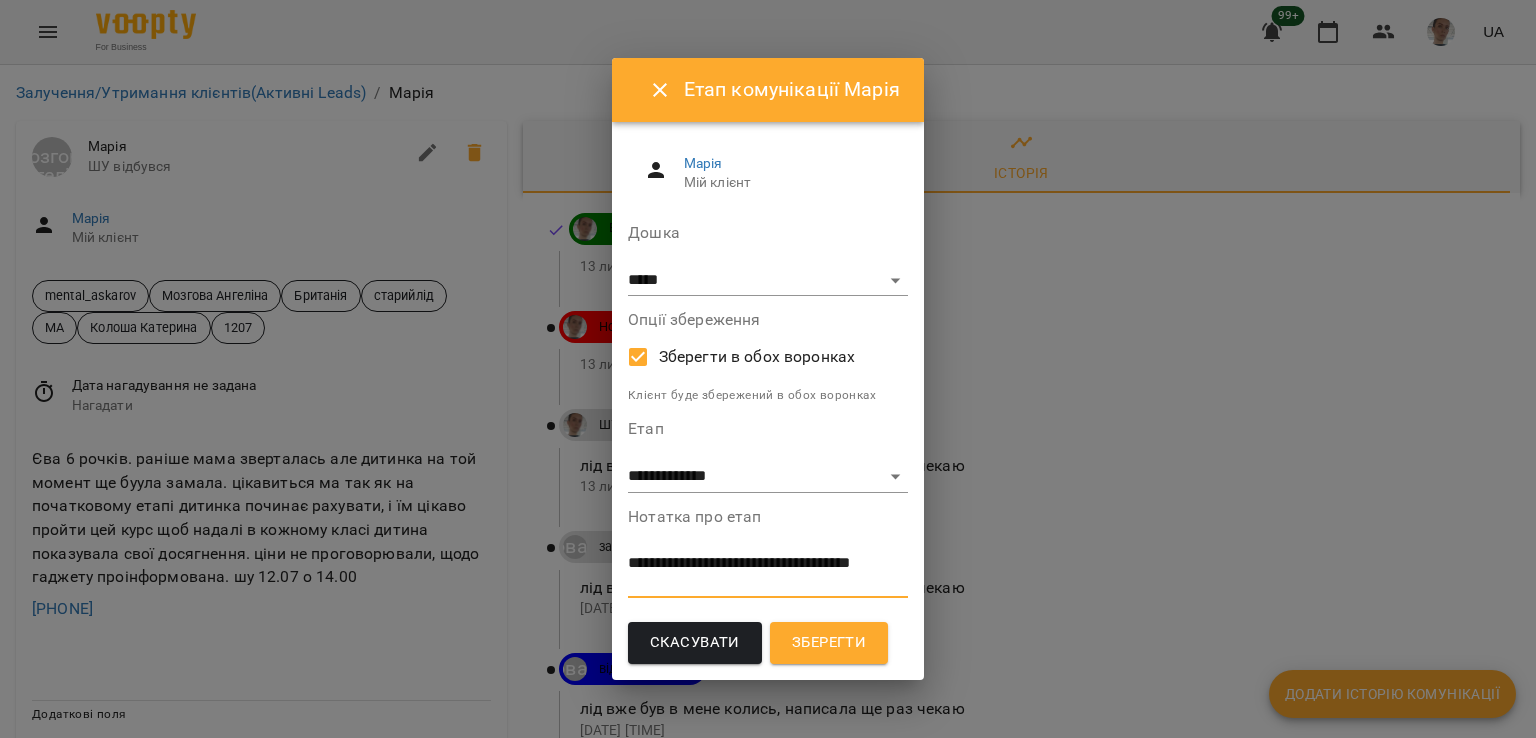type on "**********" 